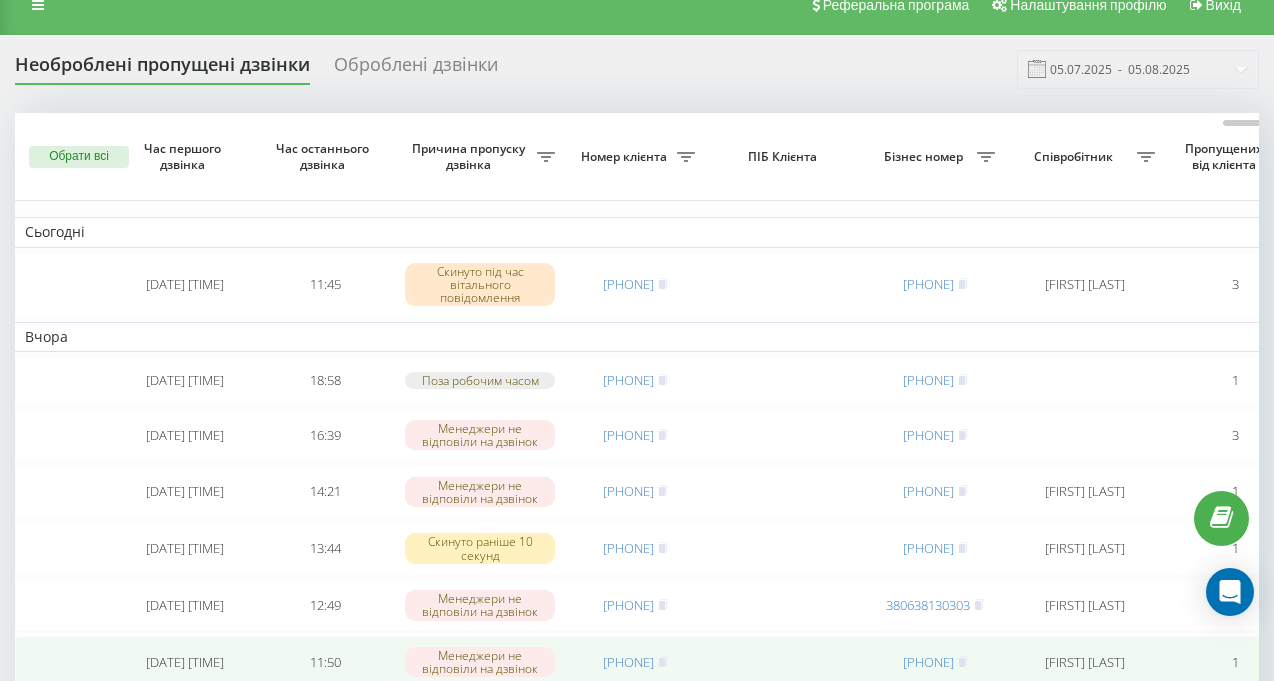 scroll, scrollTop: 0, scrollLeft: 0, axis: both 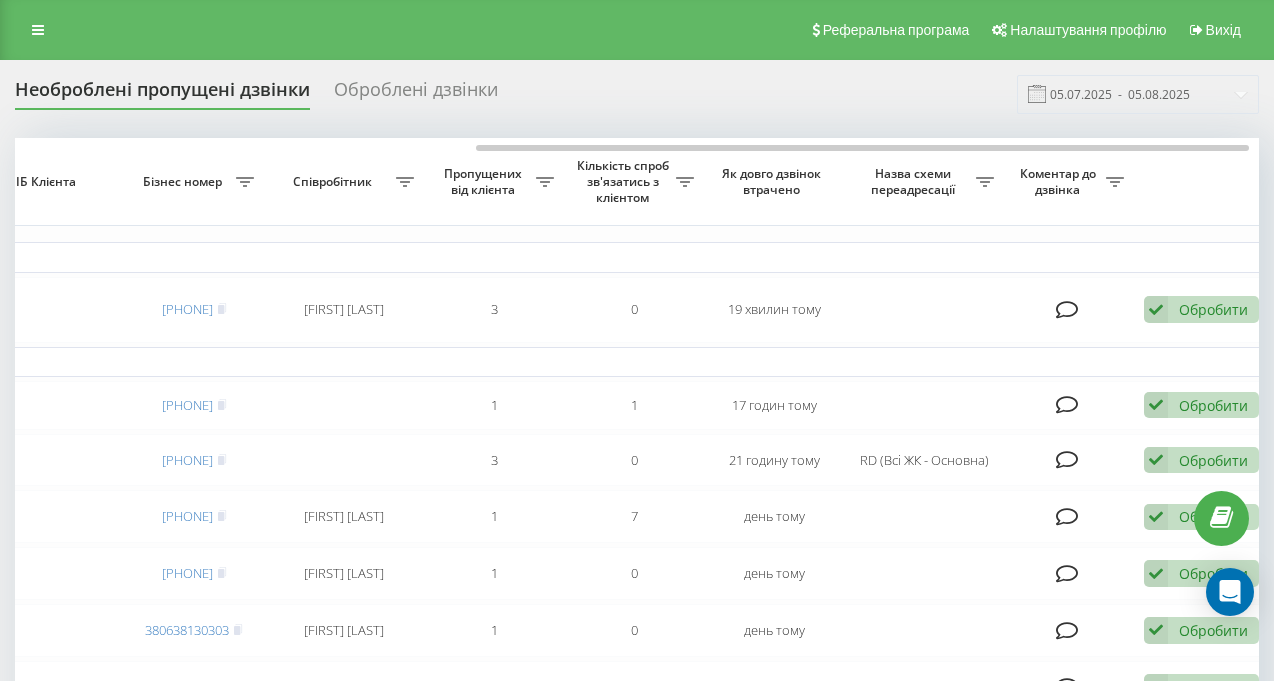 click on "Реферальна програма Налаштування профілю Вихід" at bounding box center [637, 30] 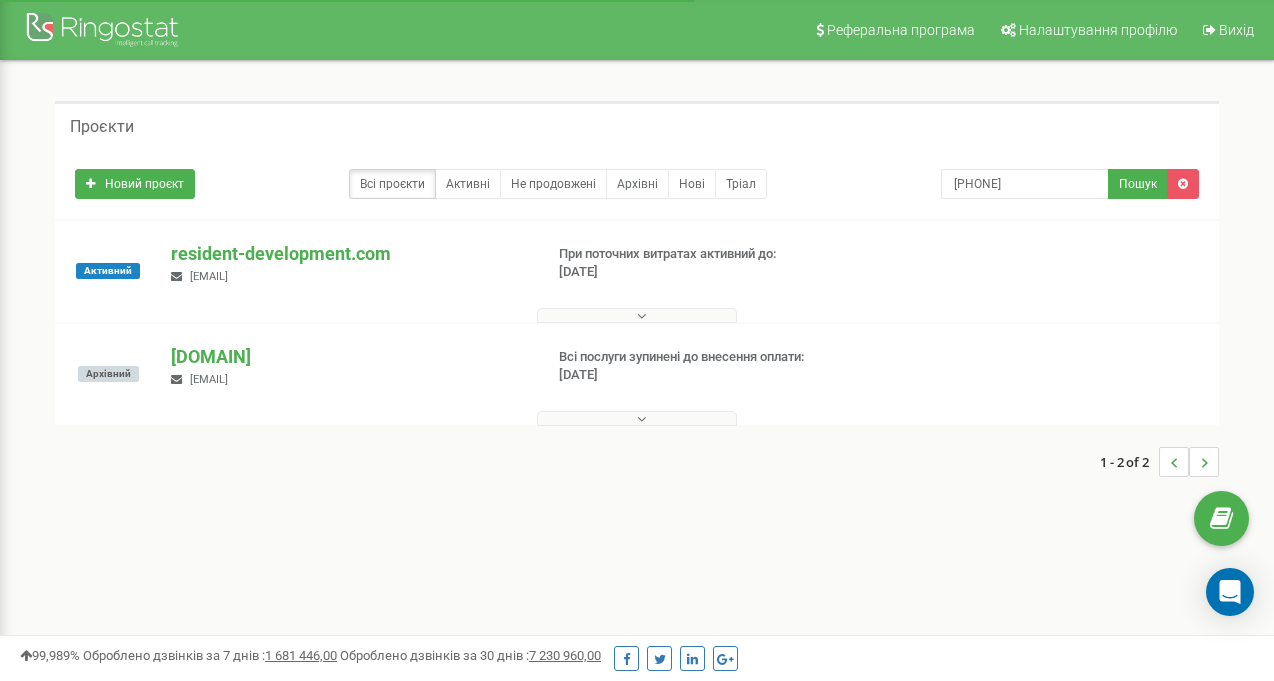 type on "[PHONE]" 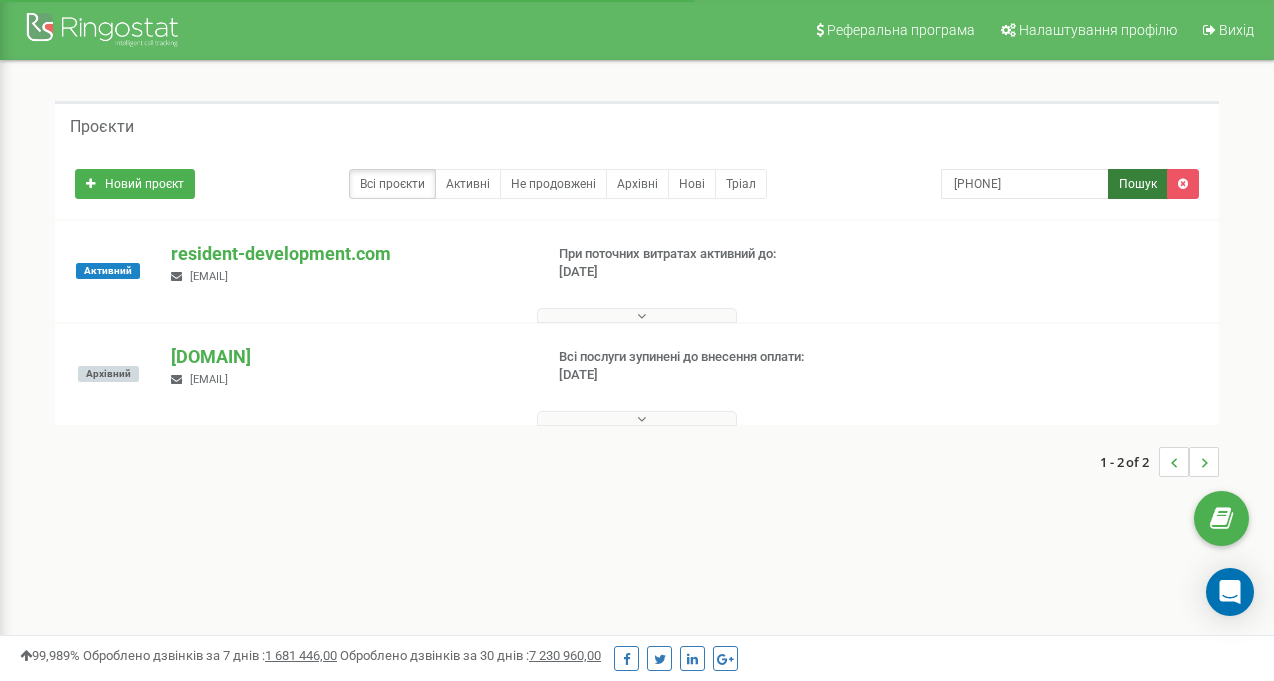 click on "Пошук" at bounding box center (1138, 184) 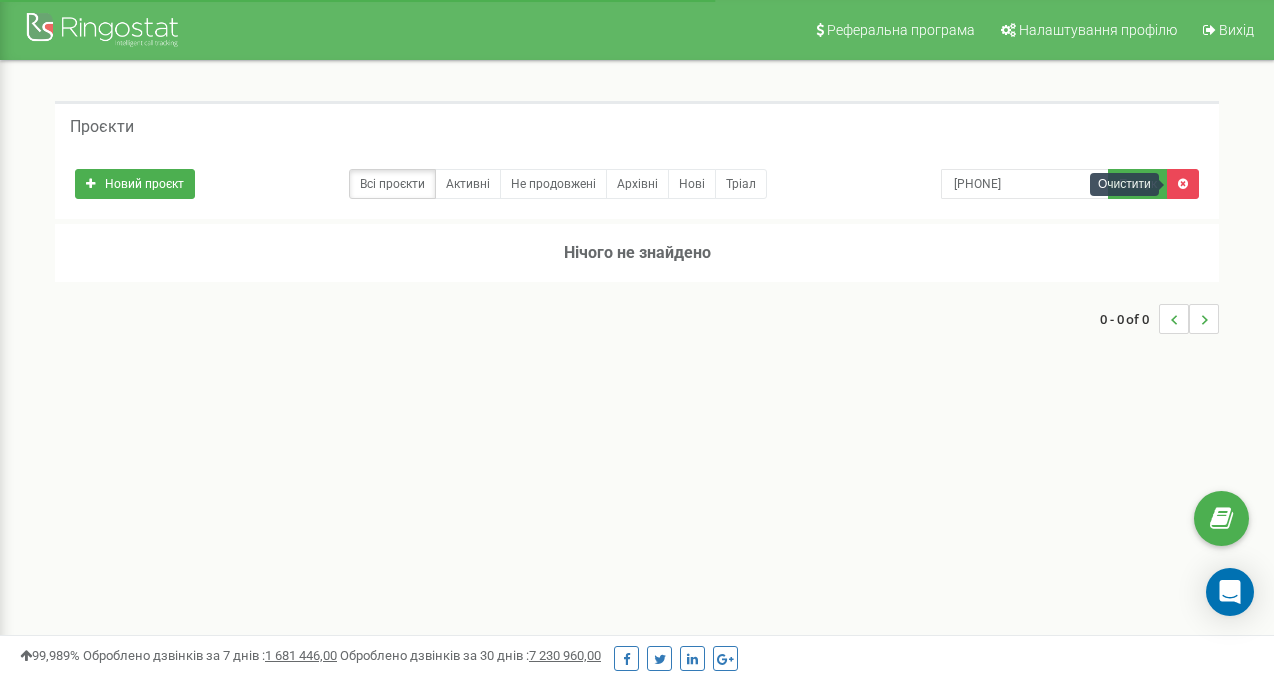 scroll, scrollTop: 0, scrollLeft: 0, axis: both 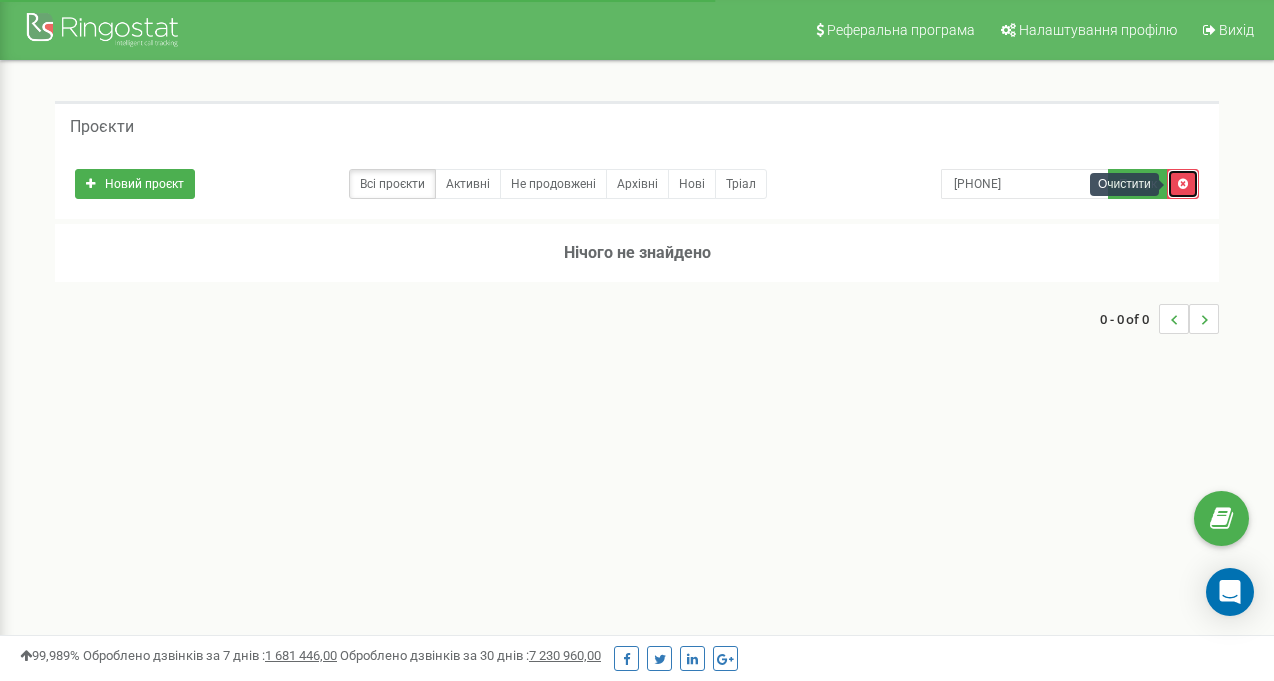 click at bounding box center (1183, 184) 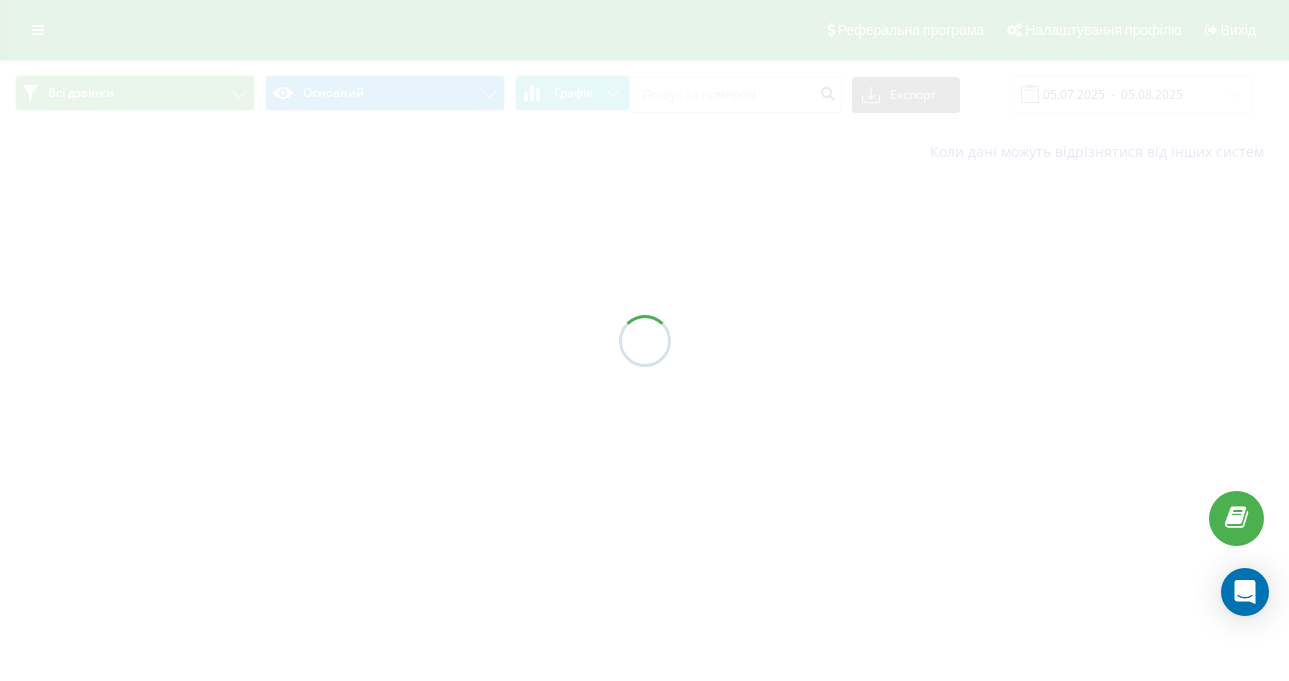 scroll, scrollTop: 0, scrollLeft: 0, axis: both 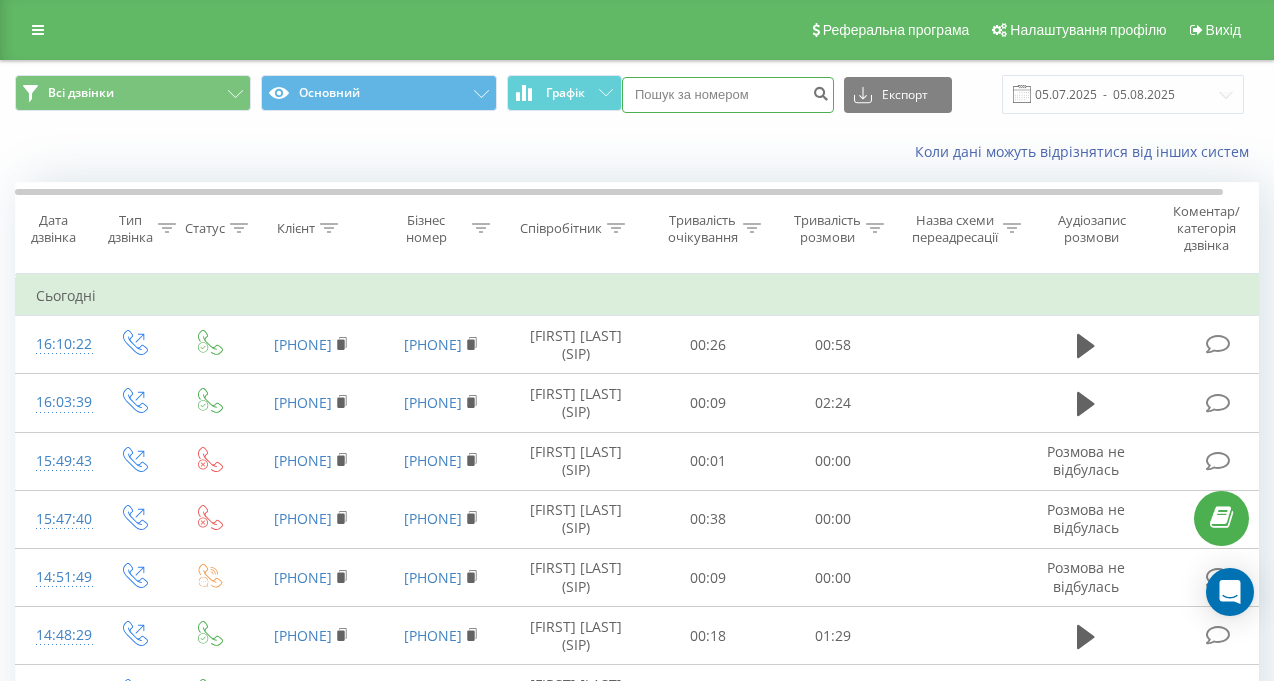 drag, startPoint x: 0, startPoint y: 0, endPoint x: 769, endPoint y: 100, distance: 775.4747 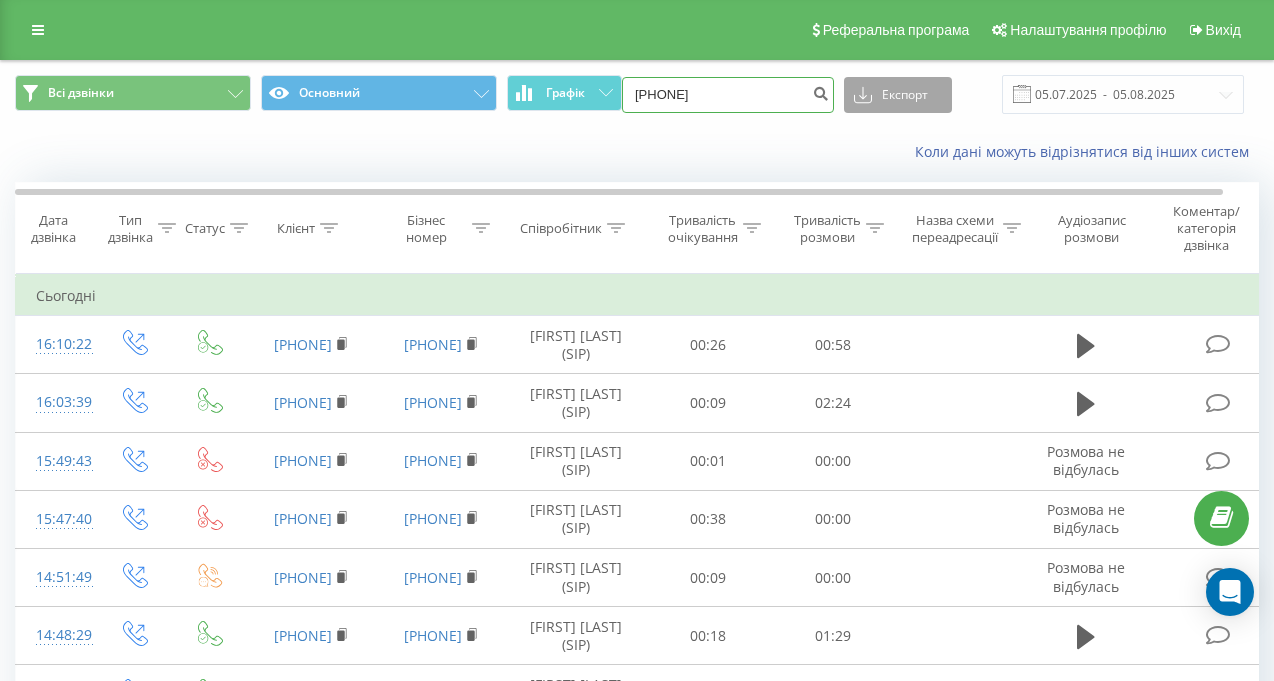 type on "[PHONE]" 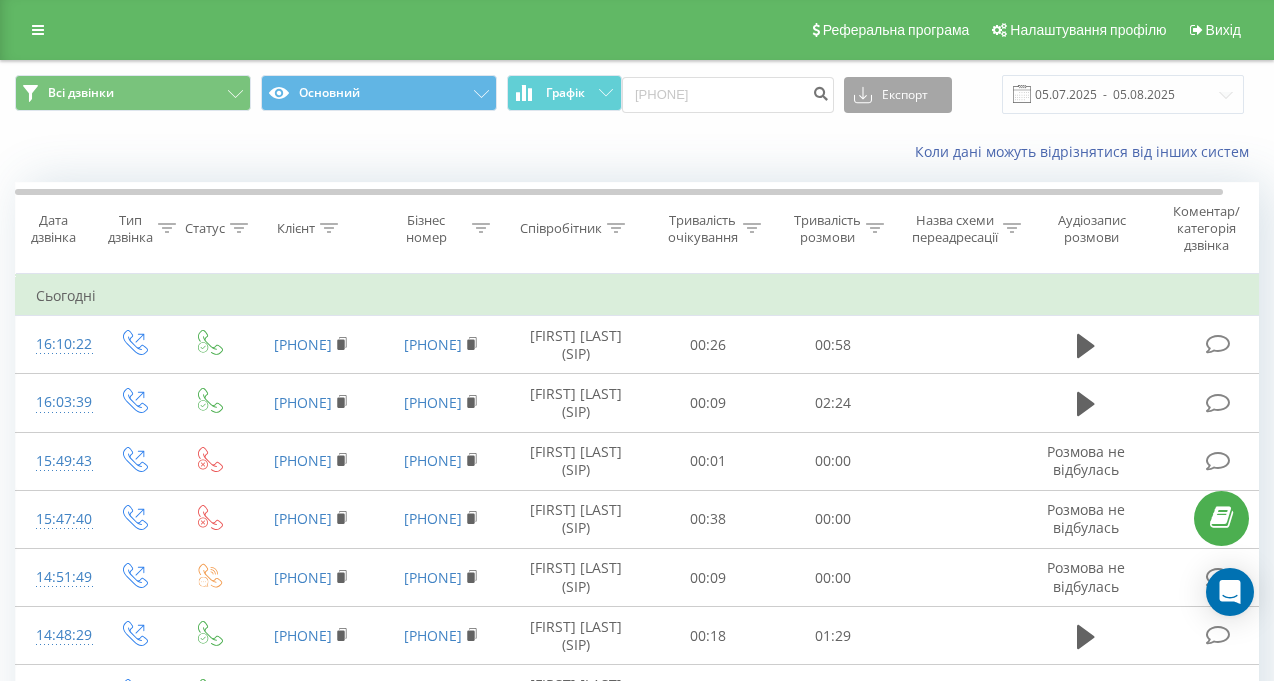 click on "Експорт" at bounding box center (898, 95) 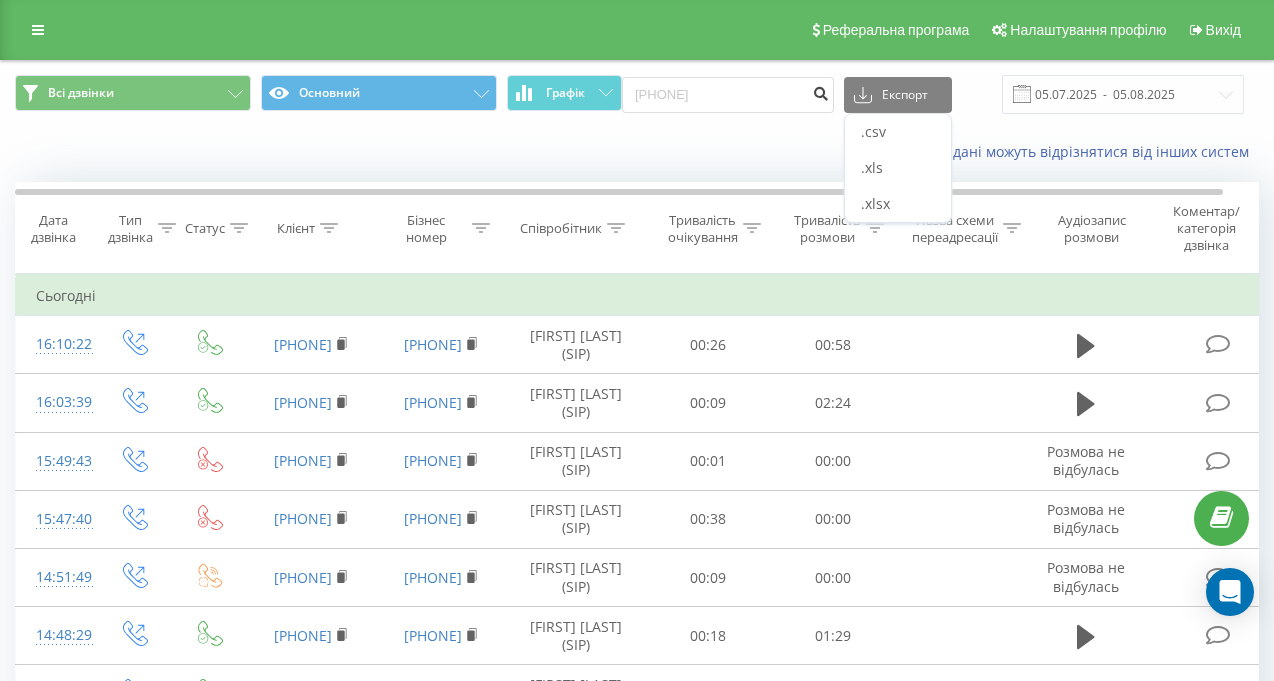 click at bounding box center [820, 91] 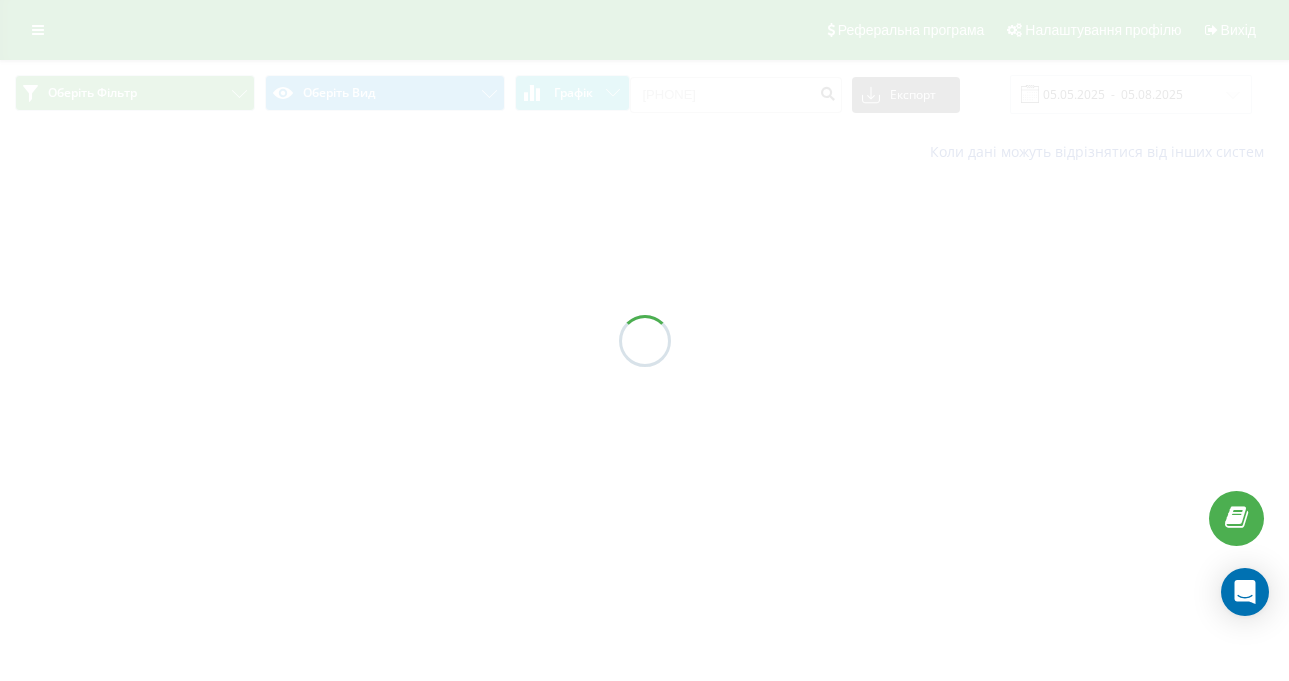 scroll, scrollTop: 0, scrollLeft: 0, axis: both 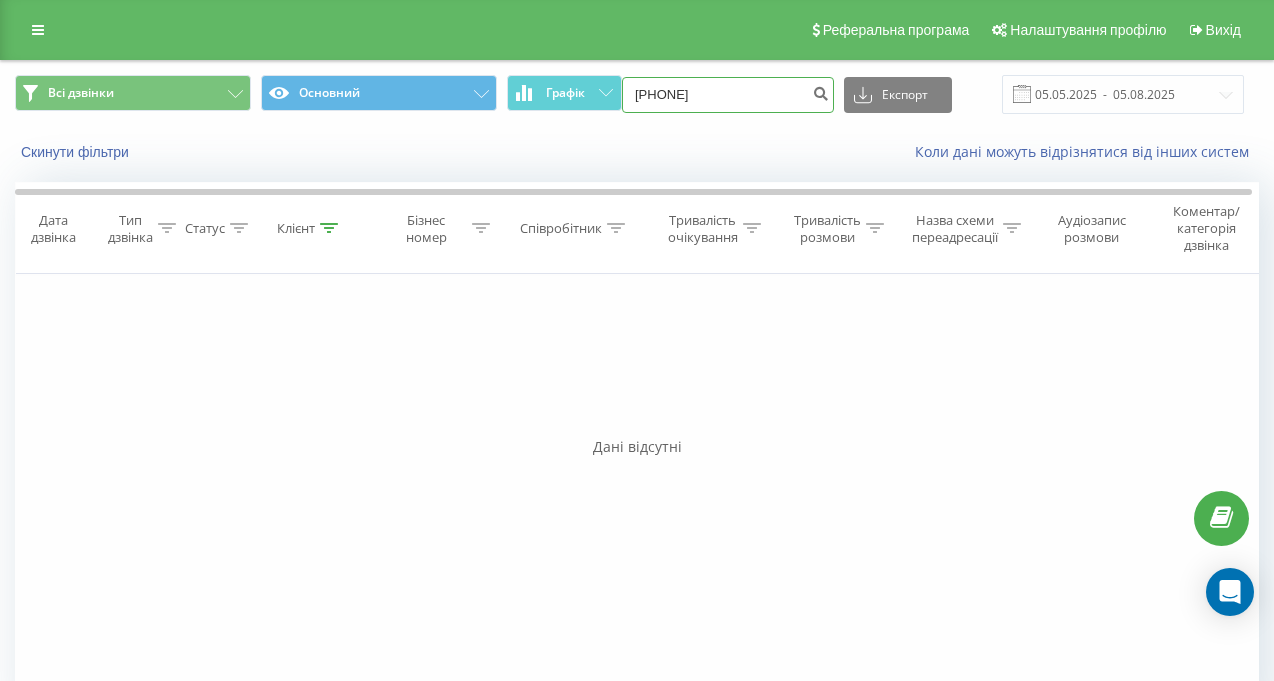 click on "[PHONE]" at bounding box center (728, 95) 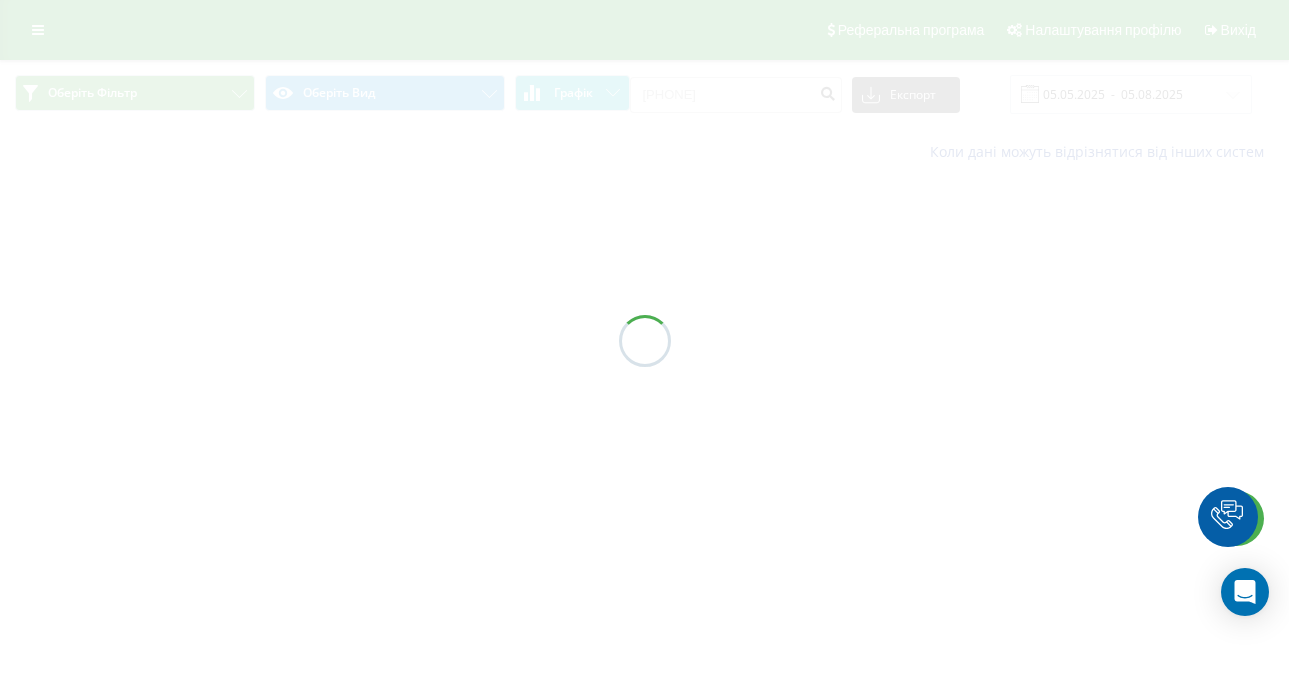 scroll, scrollTop: 0, scrollLeft: 0, axis: both 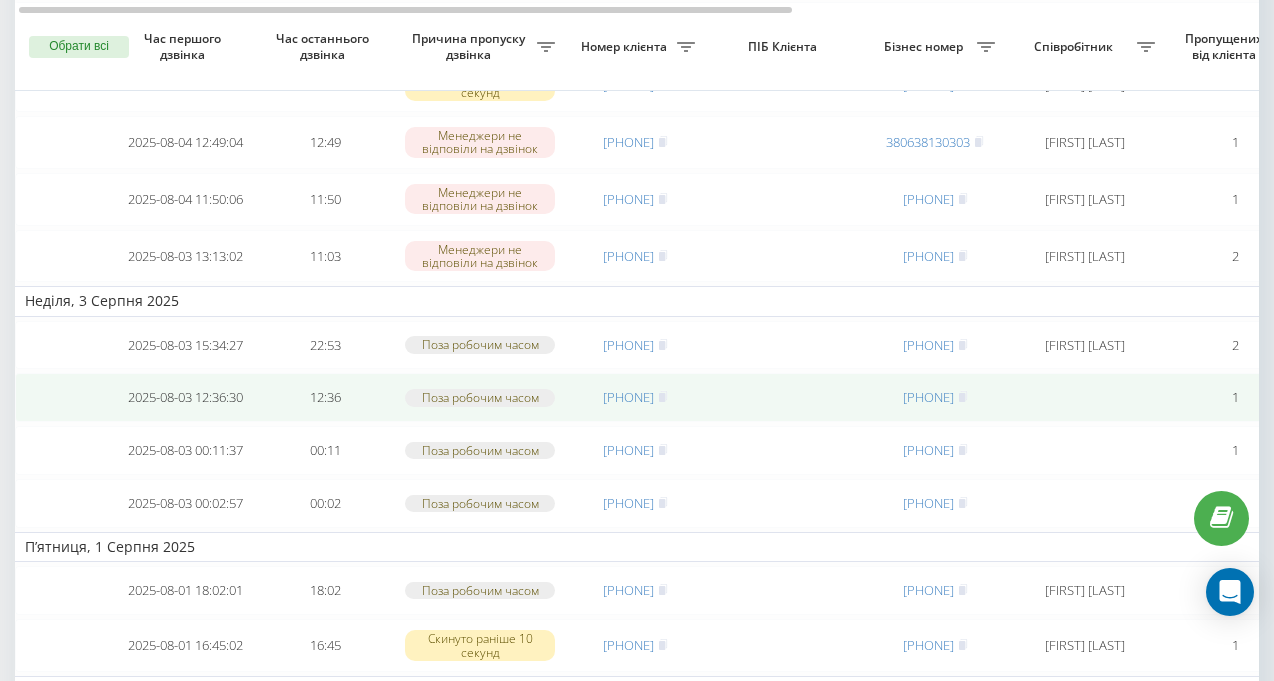 click on "1" at bounding box center [1235, 397] 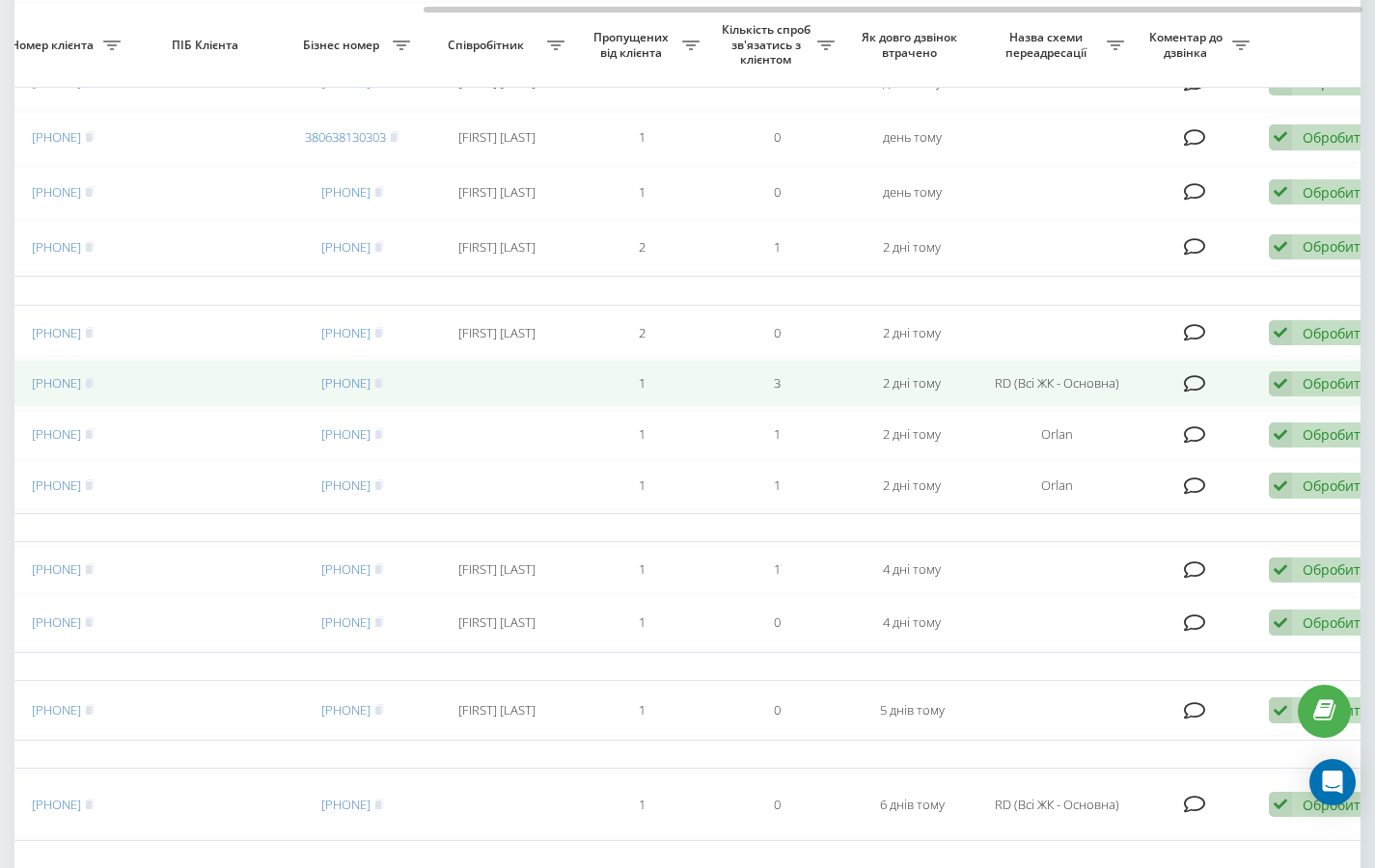 scroll, scrollTop: 0, scrollLeft: 584, axis: horizontal 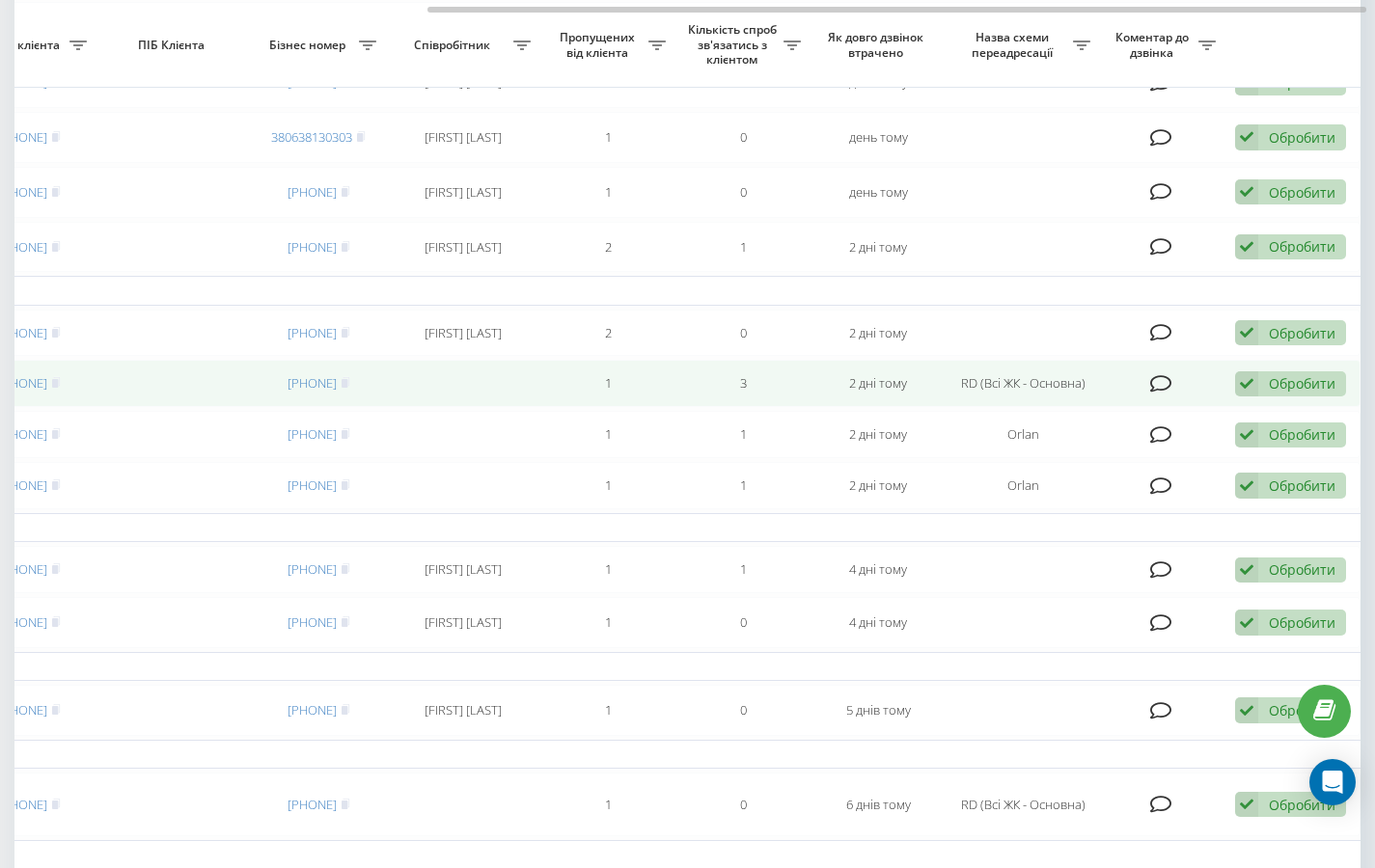 click on "Обробити" at bounding box center (1302, 383) 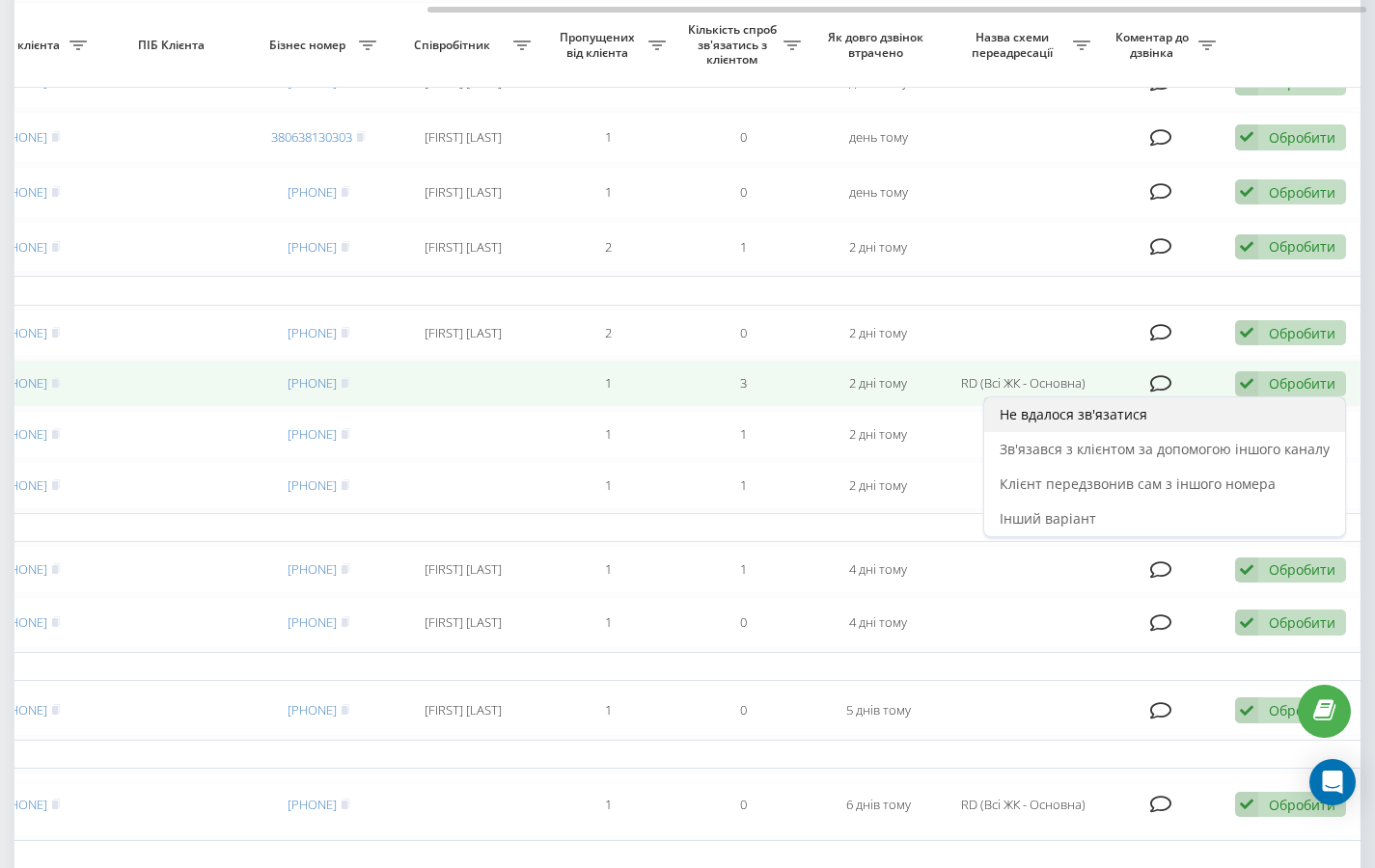 click on "Не вдалося зв'язатися" at bounding box center (1165, 415) 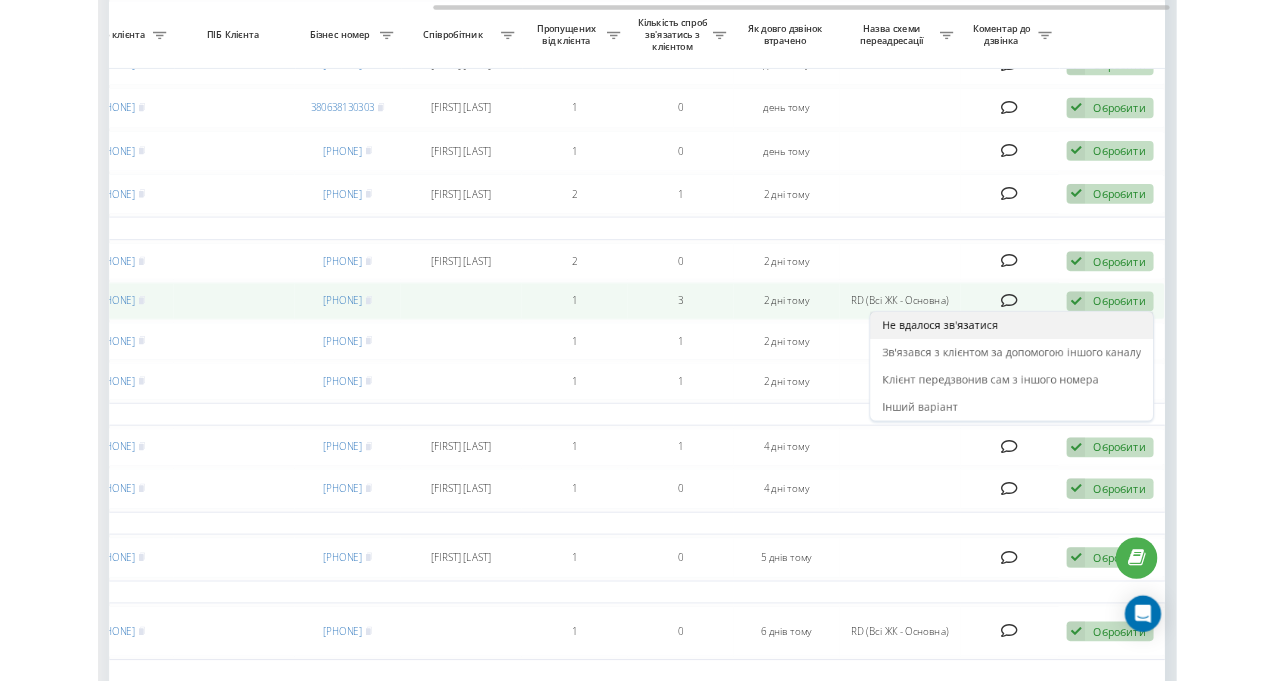 scroll, scrollTop: 0, scrollLeft: 0, axis: both 